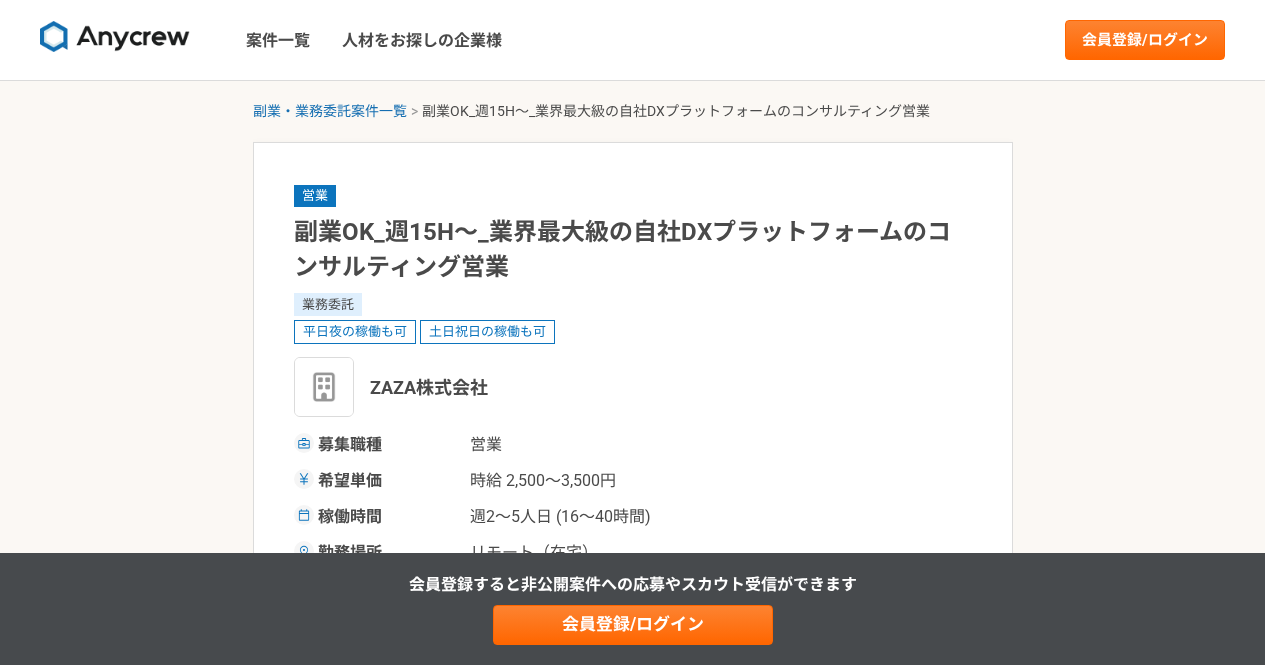 scroll, scrollTop: 0, scrollLeft: 0, axis: both 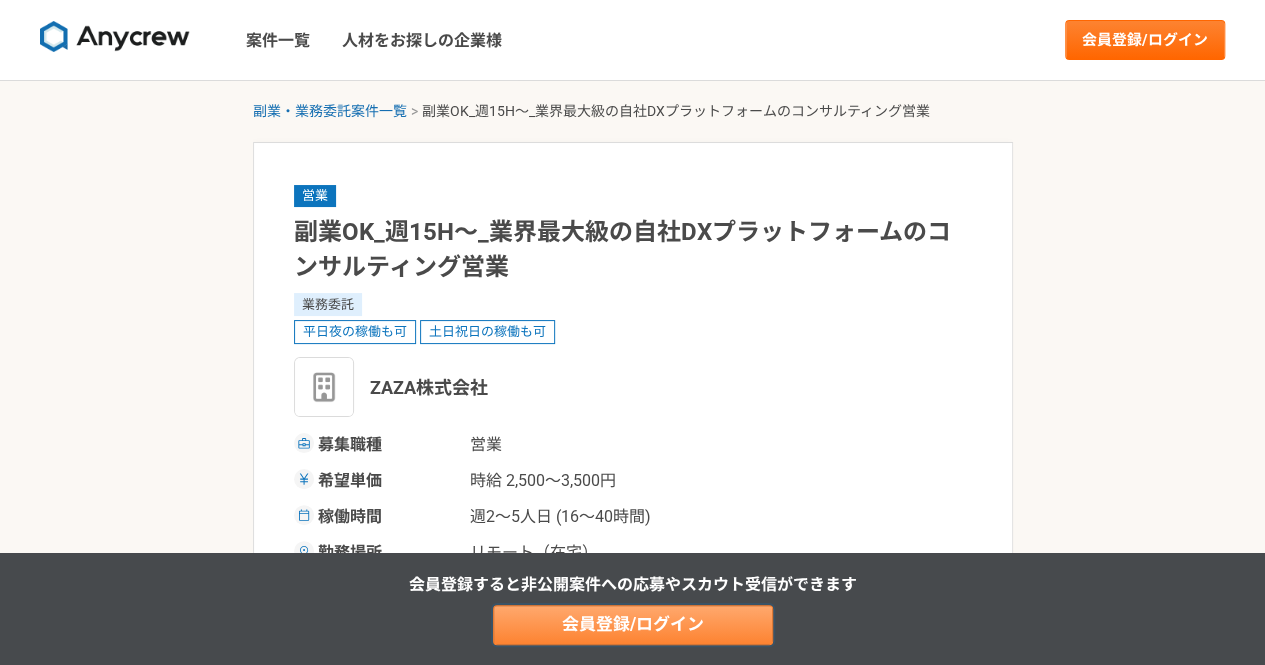 click on "会員登録/ログイン" at bounding box center [633, 625] 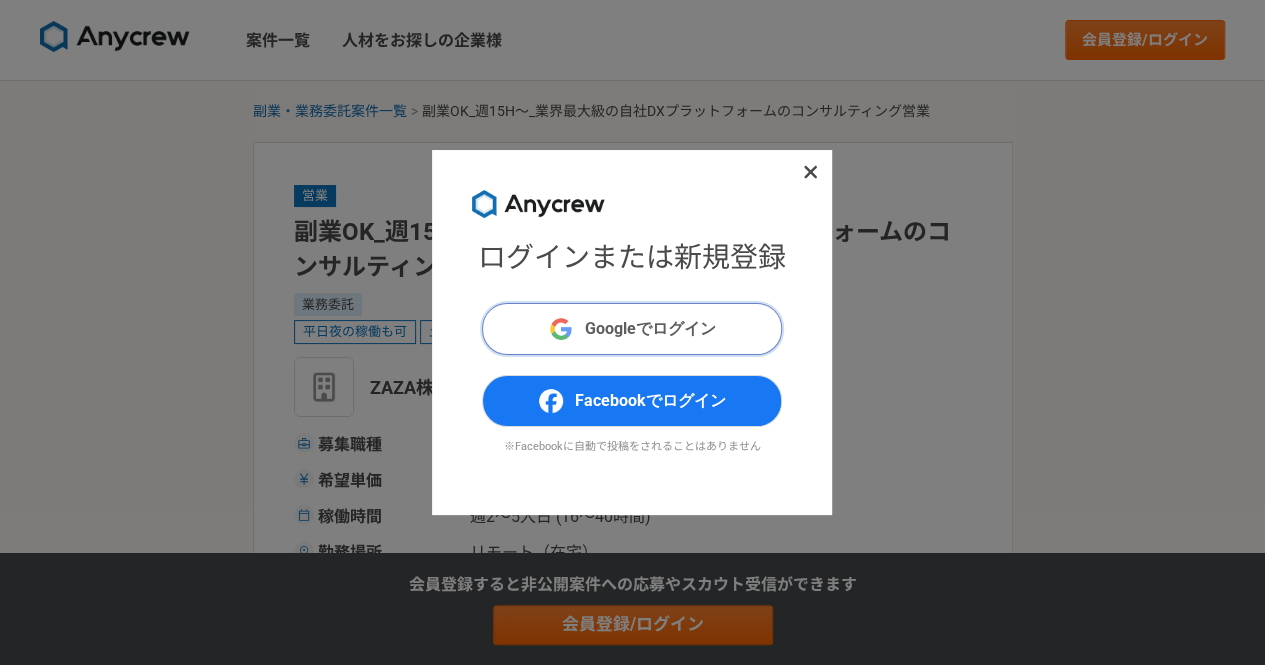 click on "Googleでログイン" at bounding box center (632, 329) 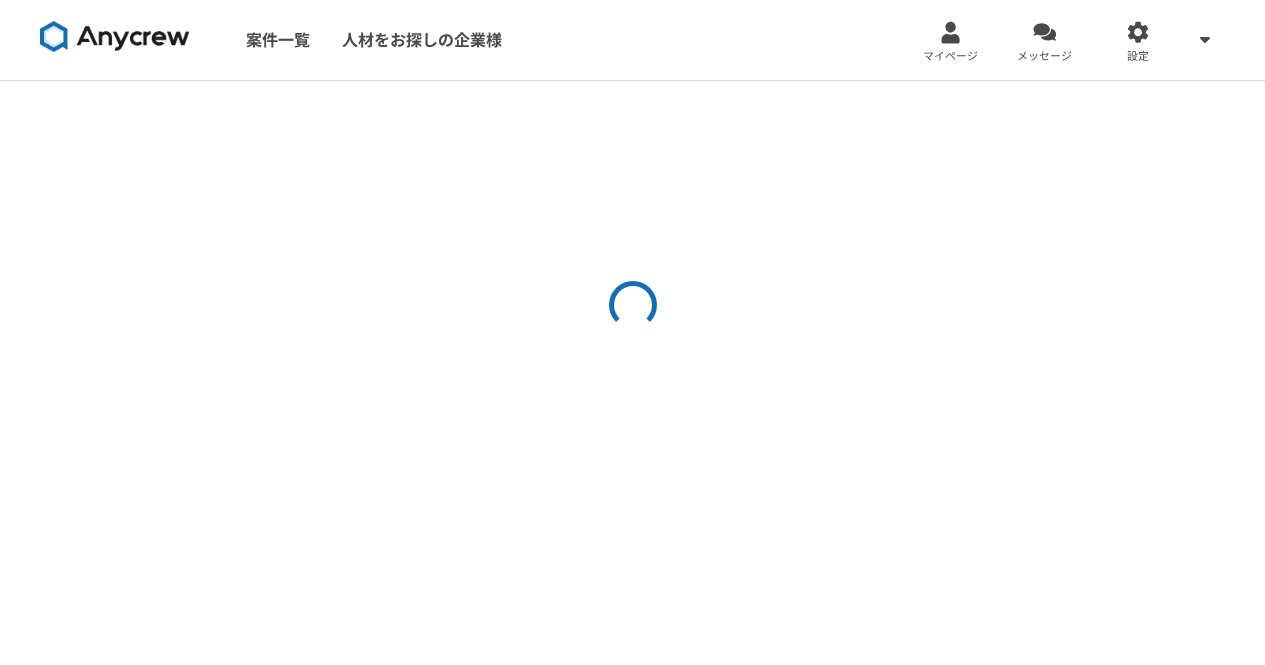 scroll, scrollTop: 0, scrollLeft: 0, axis: both 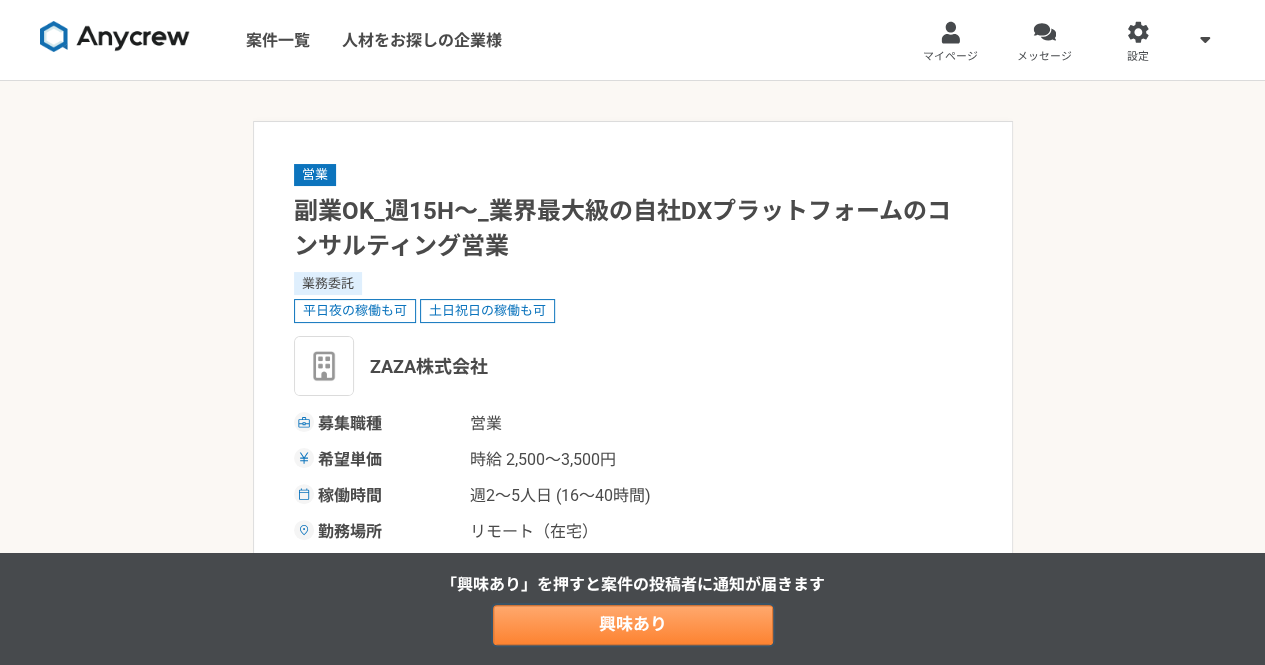 click on "興味あり" at bounding box center (633, 625) 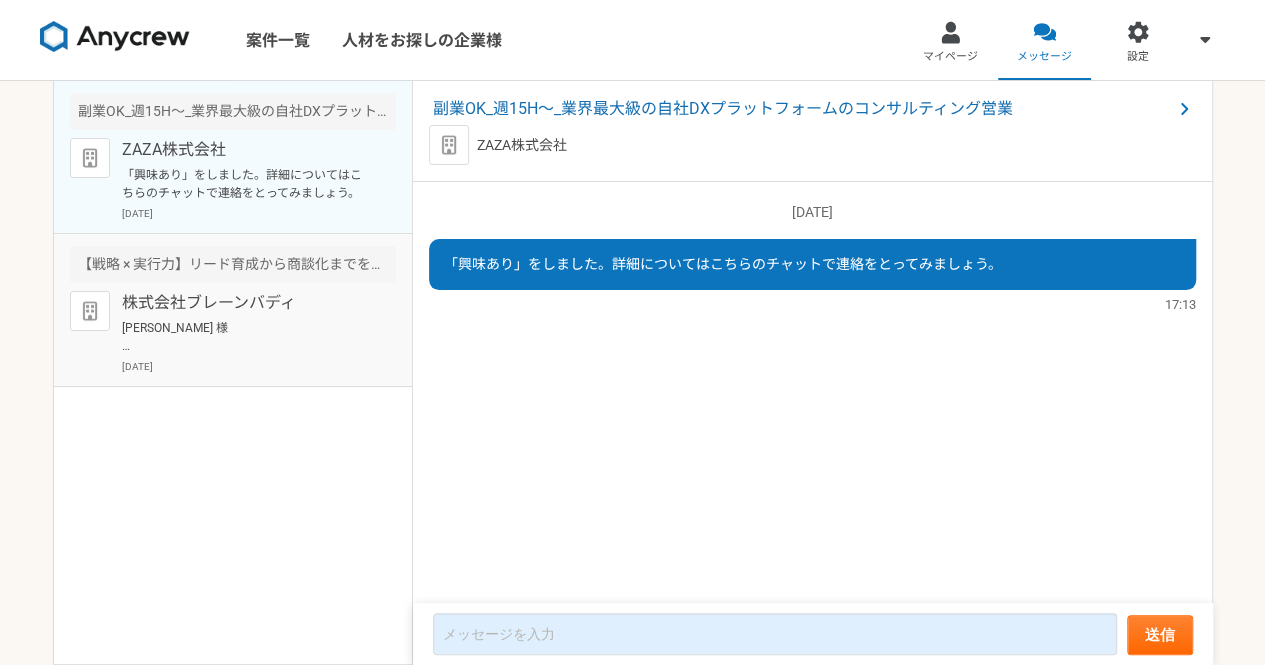 click on "【戦略 × 実行力】リード育成から商談化までを一気通貫で担うIS 株式会社ブレーンバディ 2025年7月7日" at bounding box center [233, 310] 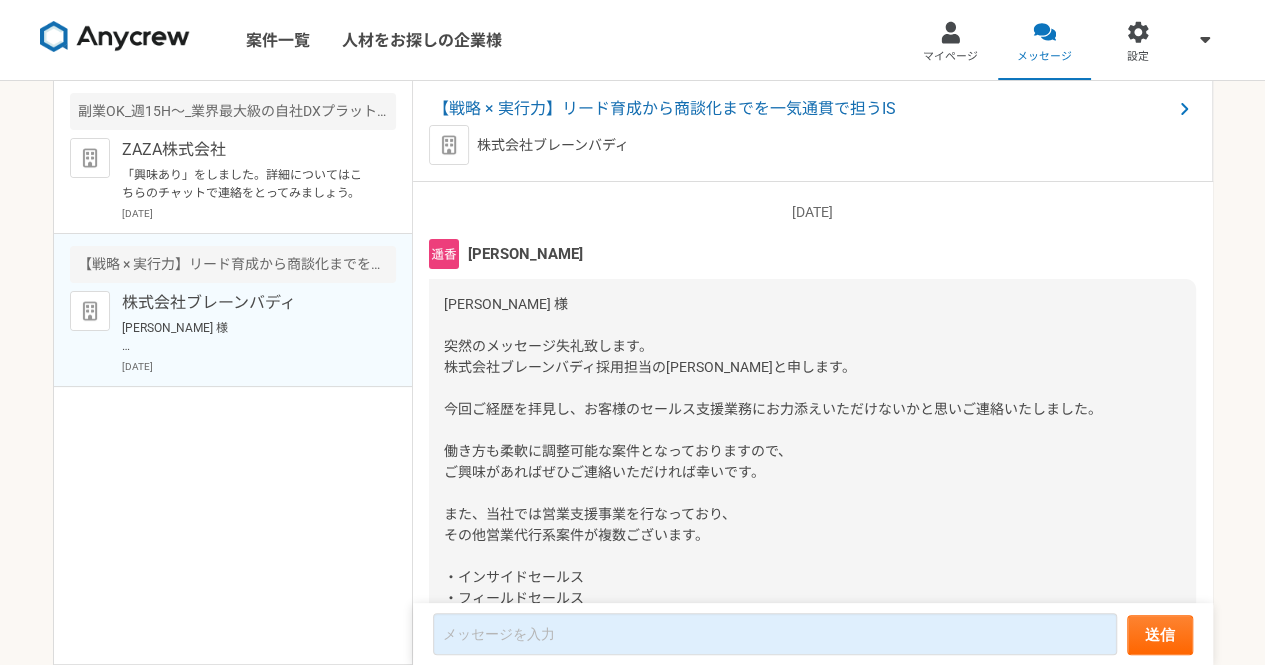 scroll, scrollTop: 333, scrollLeft: 0, axis: vertical 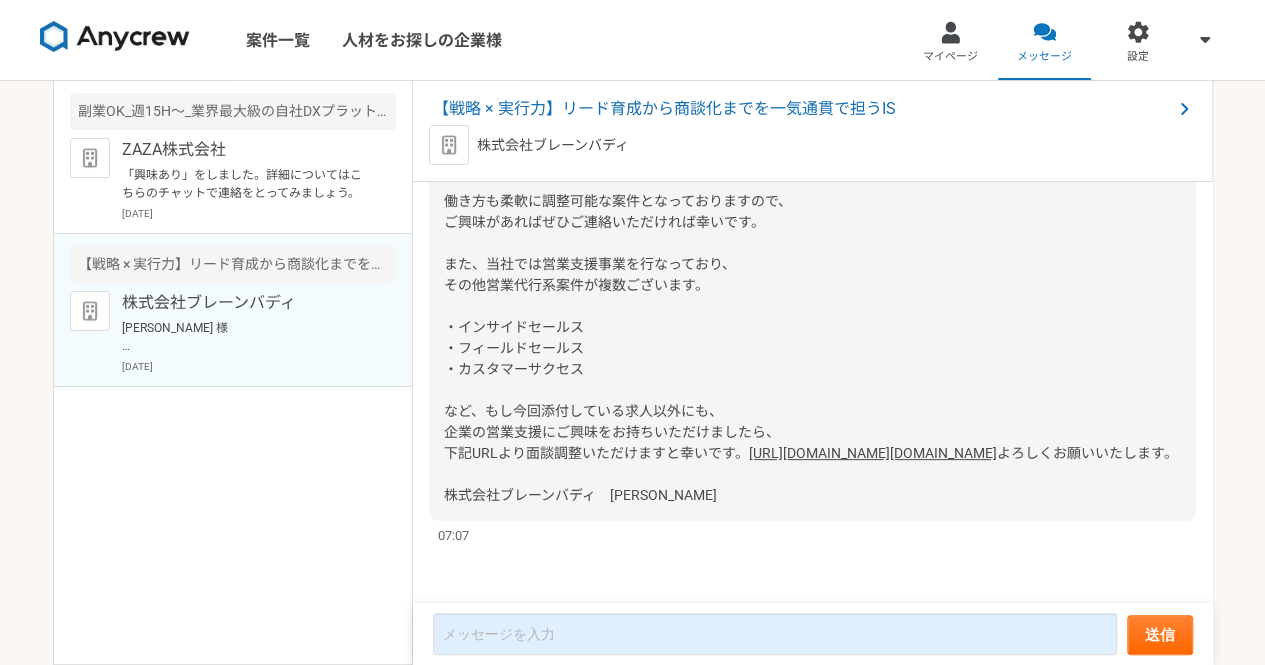 click on "https://timerex.net/s/kajitani.mai_1173_6f5d/0f19bcab" at bounding box center (873, 453) 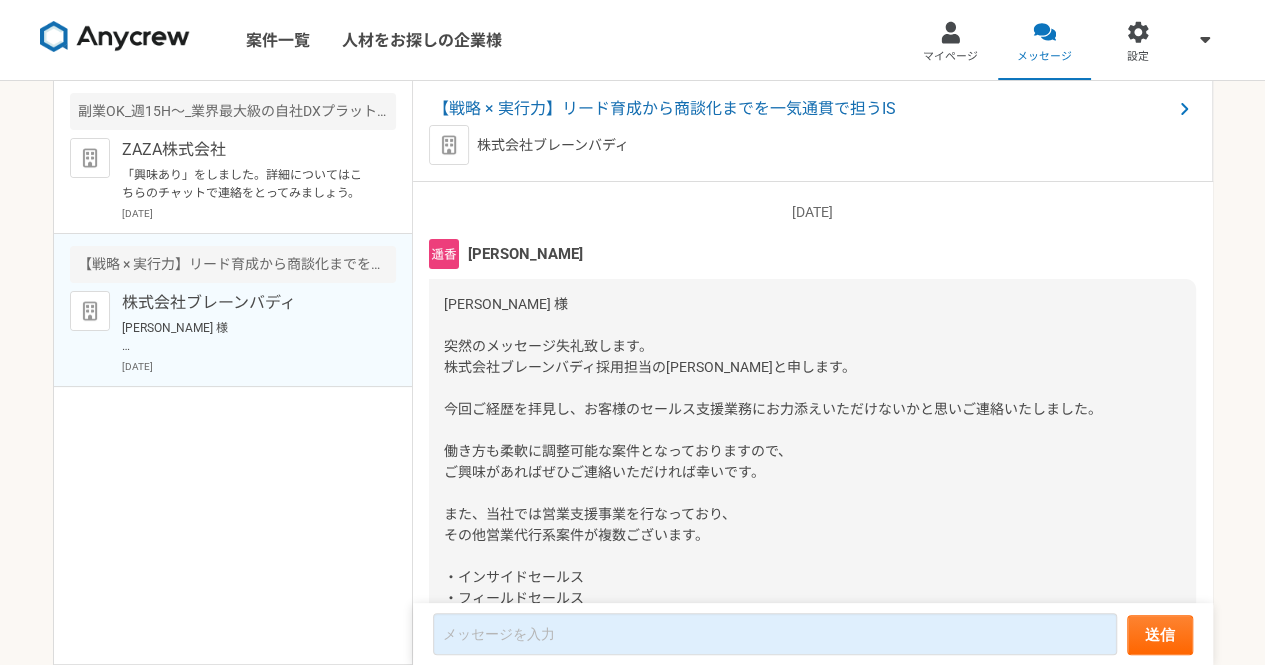 scroll, scrollTop: 1, scrollLeft: 0, axis: vertical 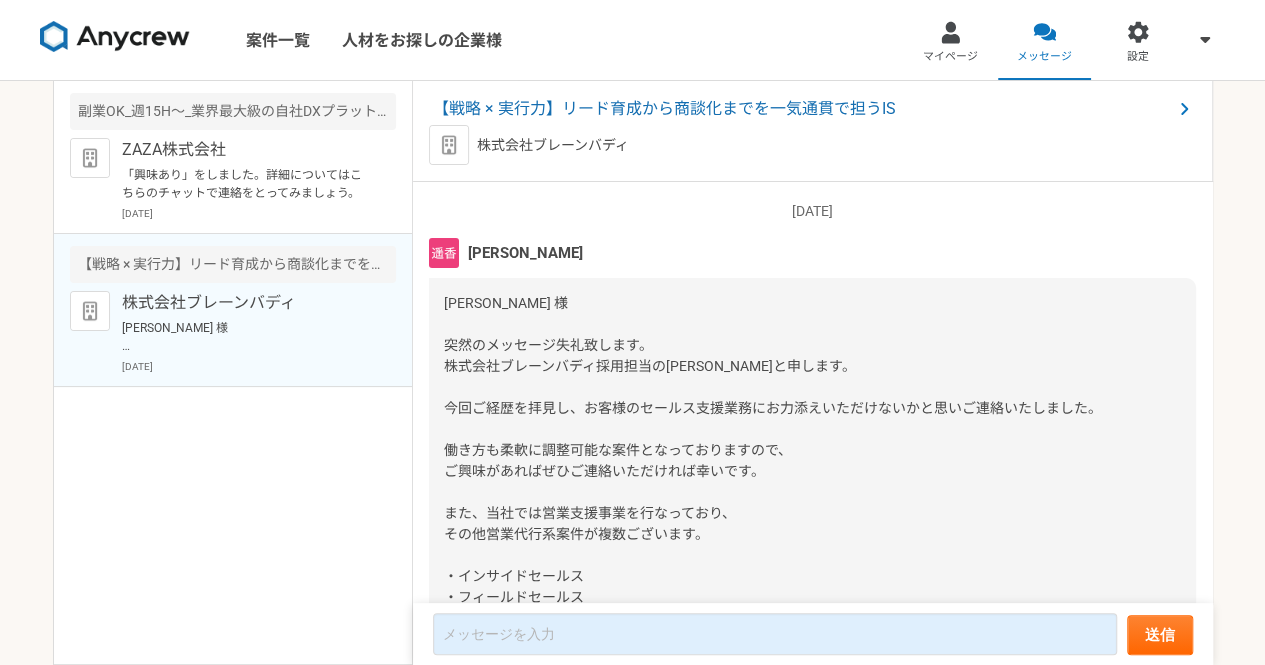 click on "【戦略 × 実行力】リード育成から商談化までを一気通貫で担うIS" at bounding box center [233, 264] 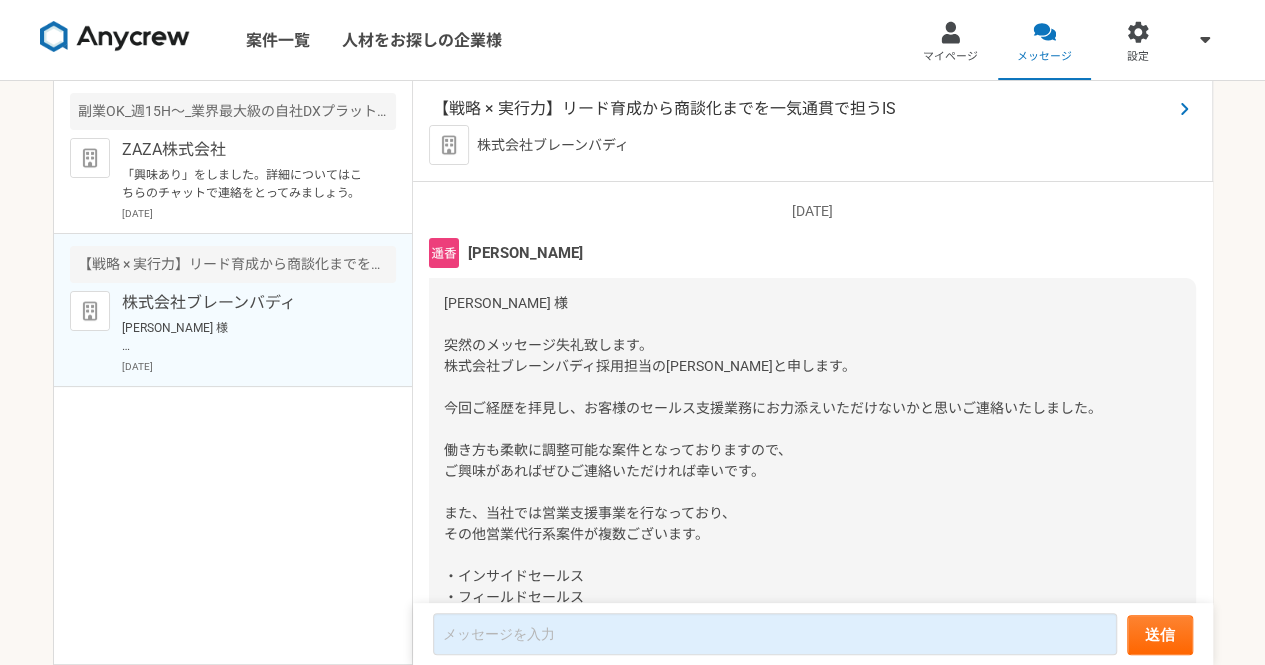 click on "【戦略 × 実行力】リード育成から商談化までを一気通貫で担うIS" at bounding box center [802, 109] 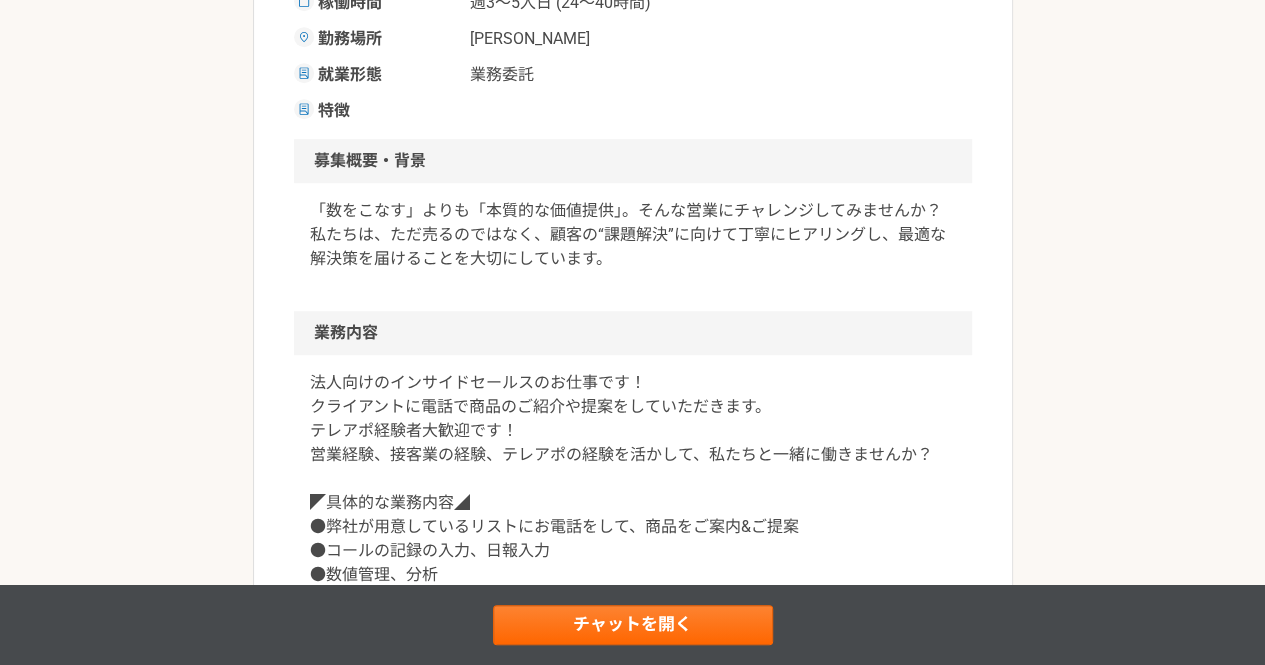 scroll, scrollTop: 333, scrollLeft: 0, axis: vertical 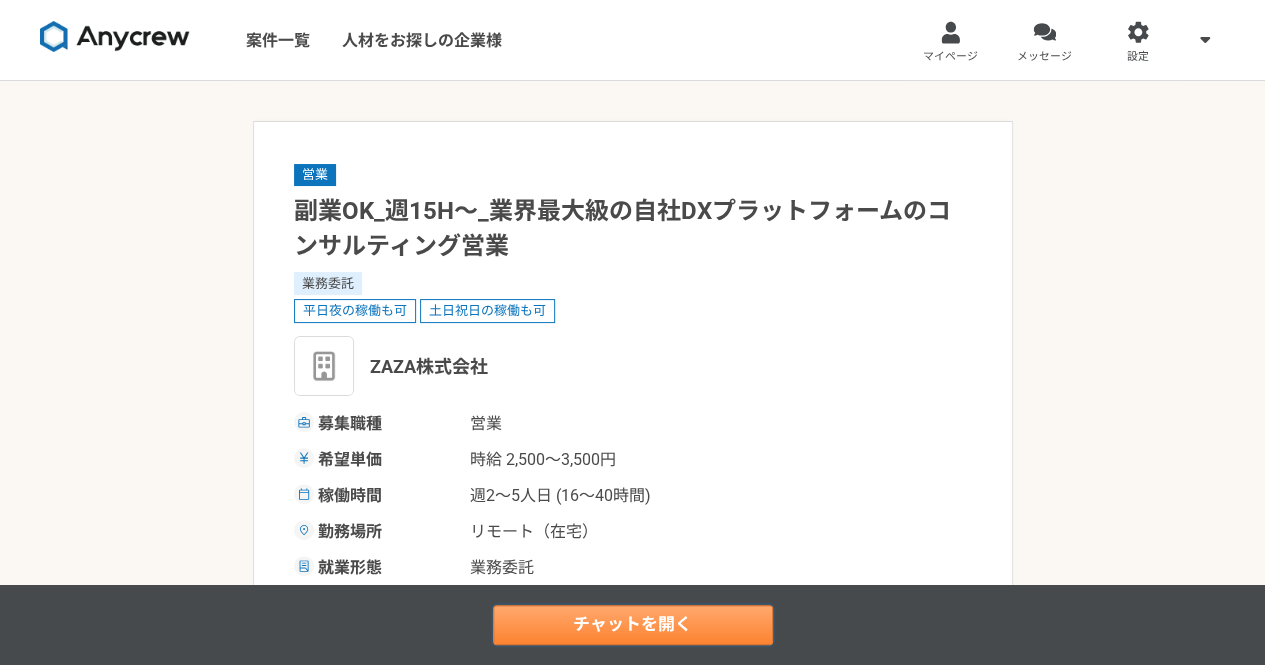 click on "チャットを開く" at bounding box center [633, 625] 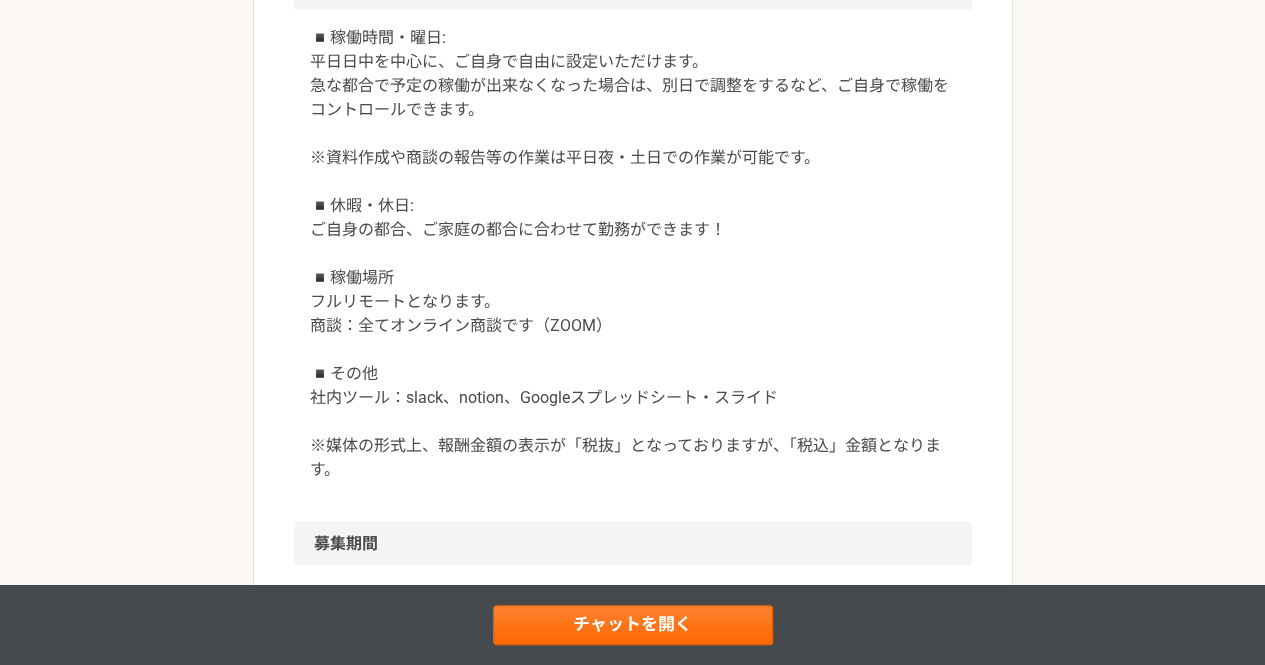 scroll, scrollTop: 2018, scrollLeft: 0, axis: vertical 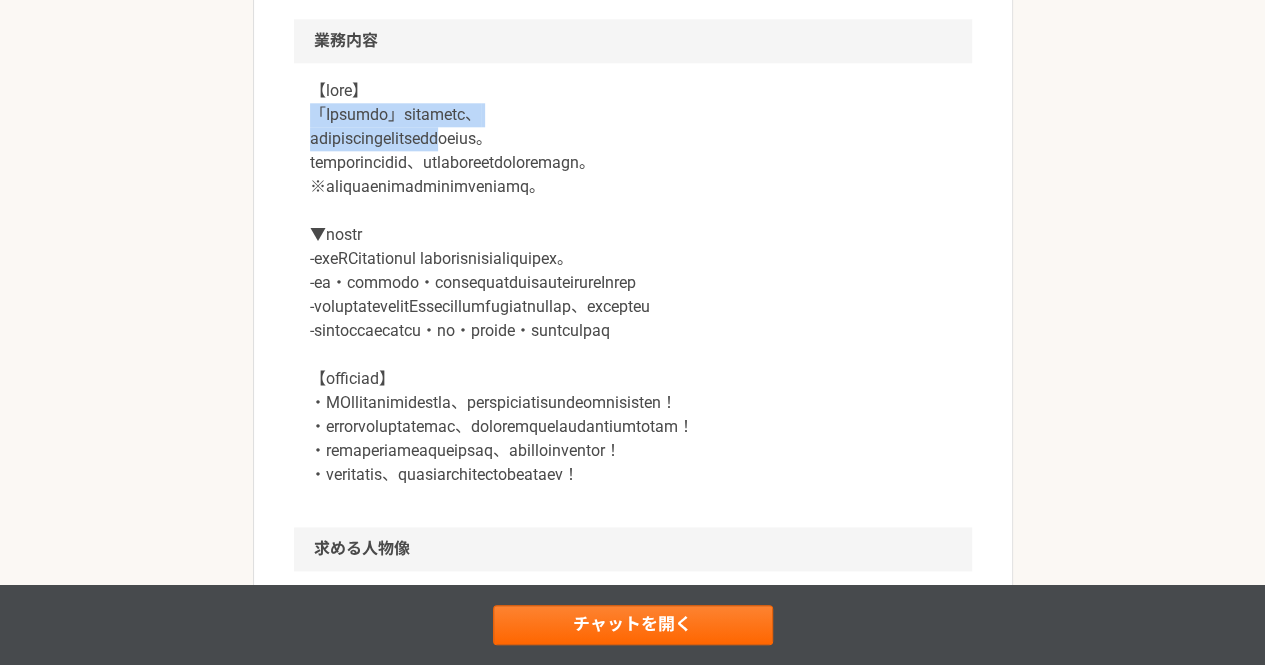 drag, startPoint x: 302, startPoint y: 228, endPoint x: 600, endPoint y: 253, distance: 299.0468 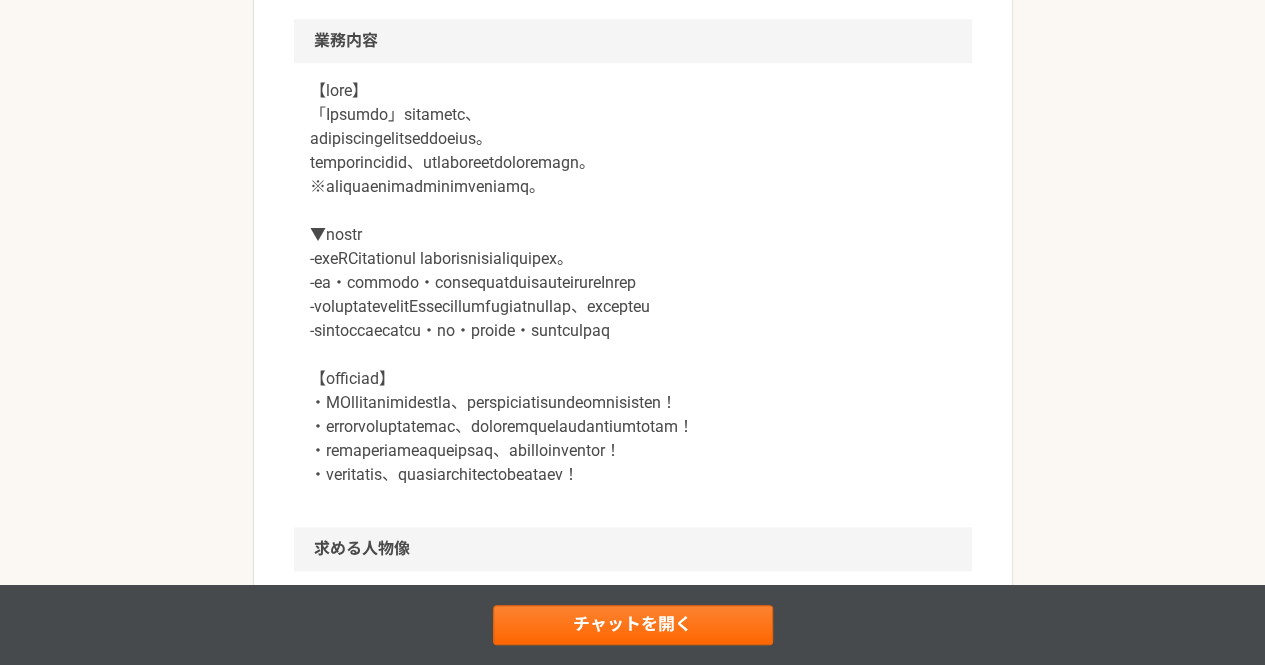 click at bounding box center [633, 283] 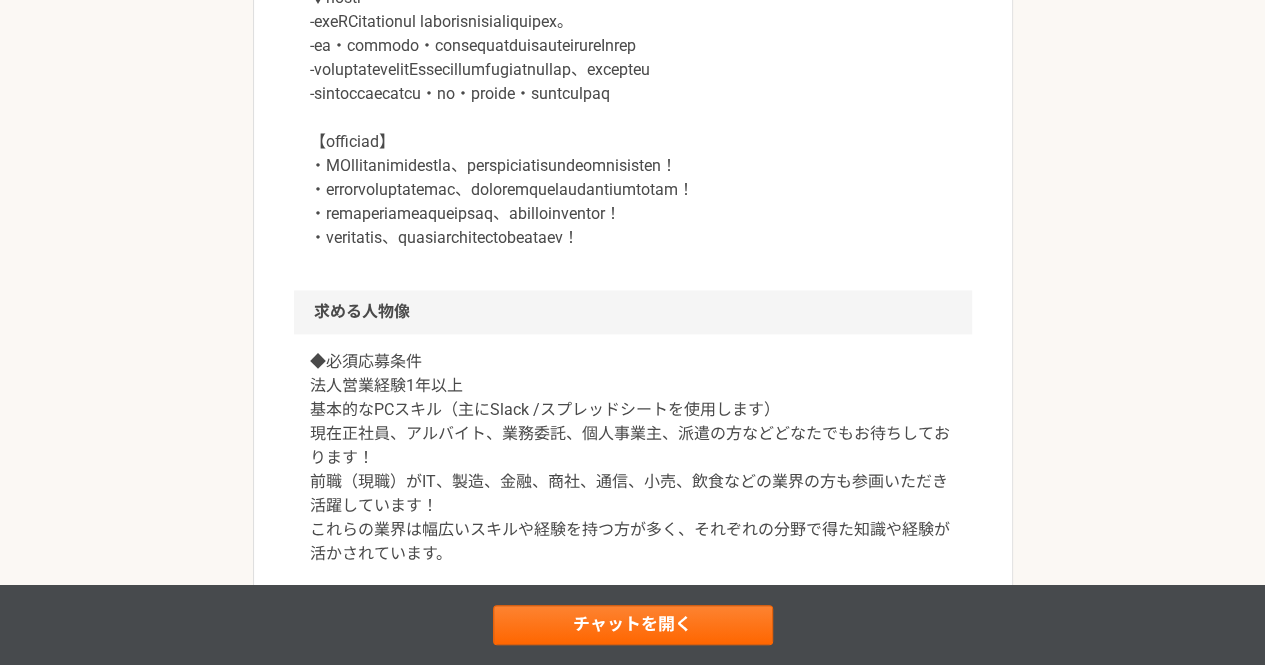 scroll, scrollTop: 1287, scrollLeft: 0, axis: vertical 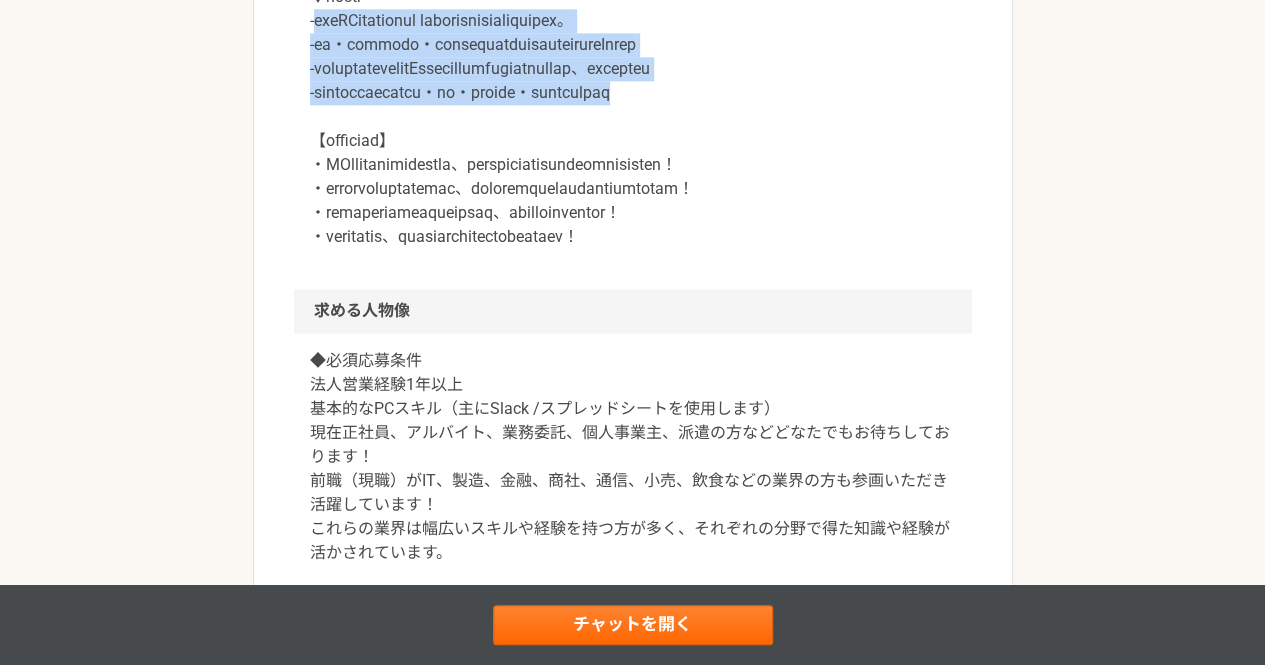 drag, startPoint x: 312, startPoint y: 139, endPoint x: 882, endPoint y: 234, distance: 577.8624 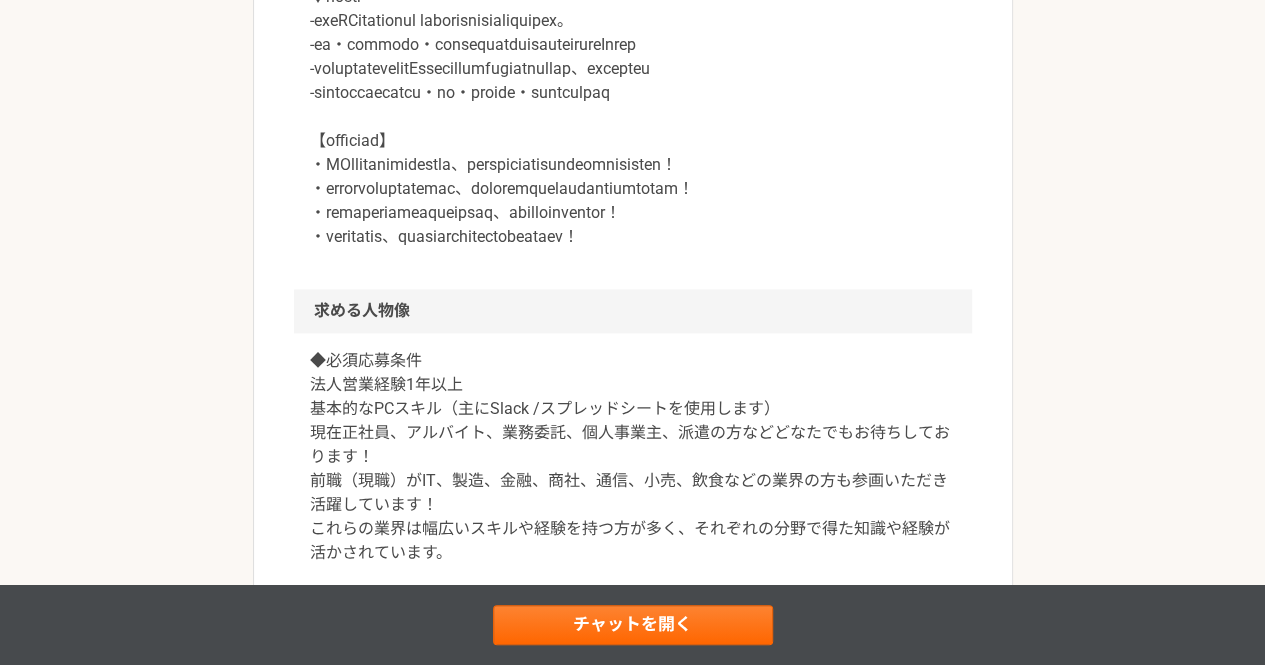 click at bounding box center (633, 45) 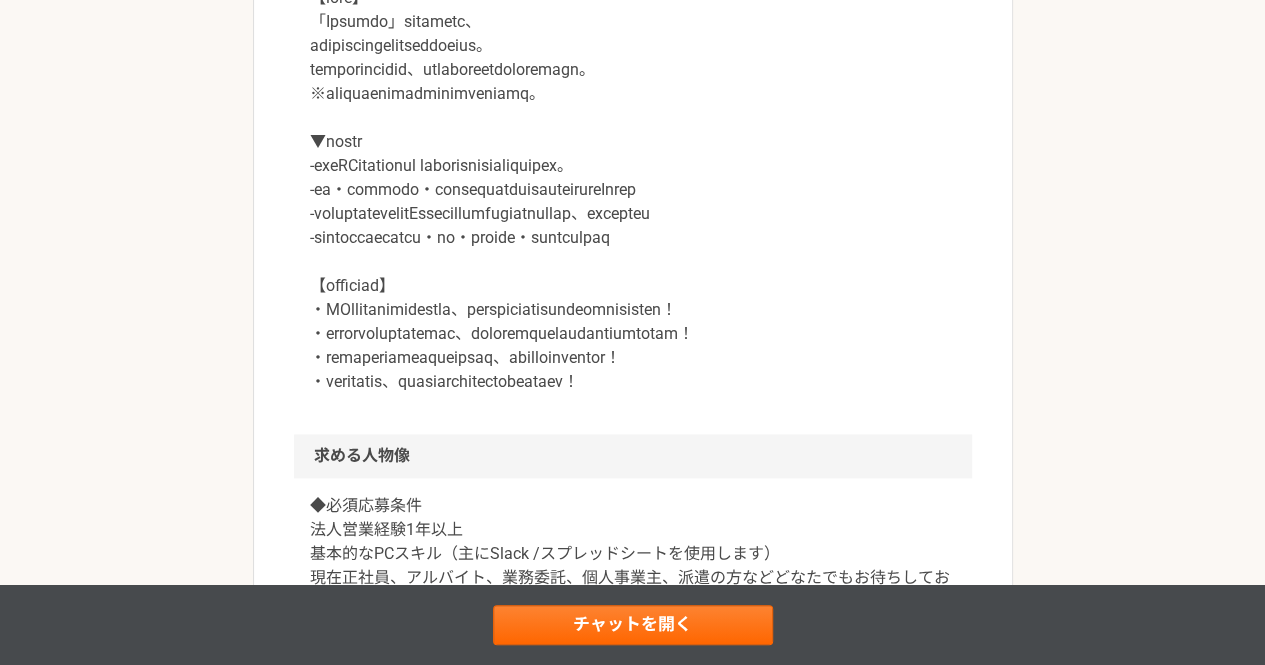 scroll, scrollTop: 1143, scrollLeft: 0, axis: vertical 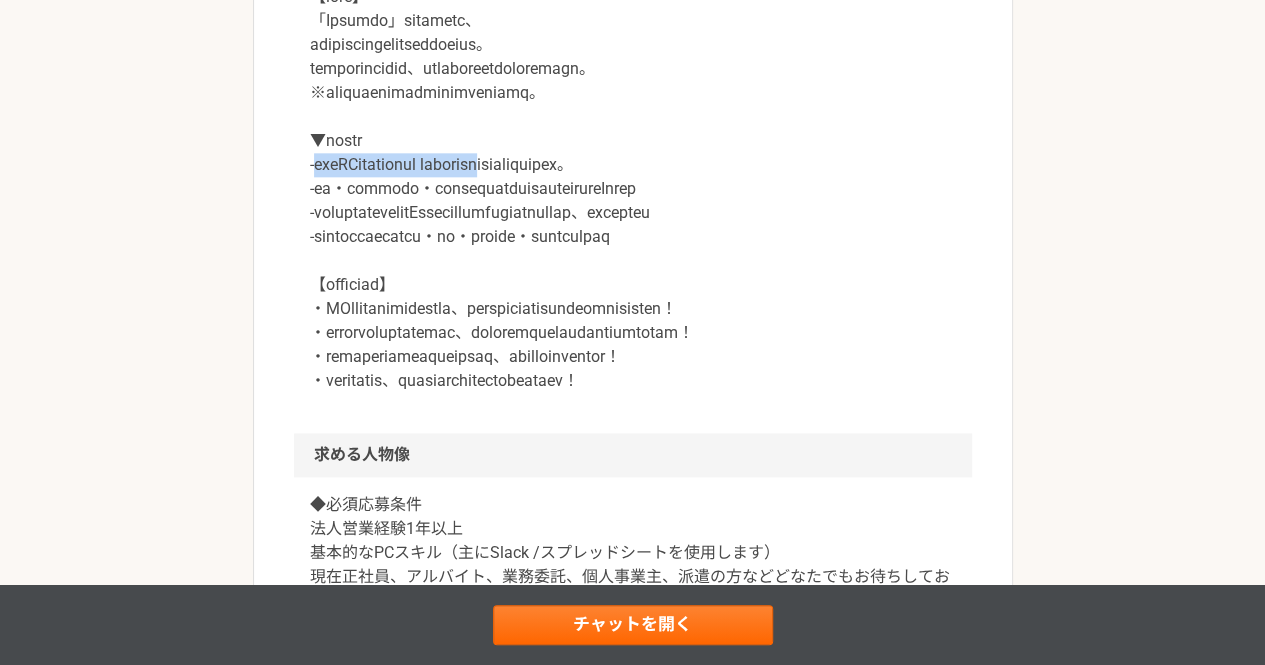 drag, startPoint x: 658, startPoint y: 281, endPoint x: 316, endPoint y: 281, distance: 342 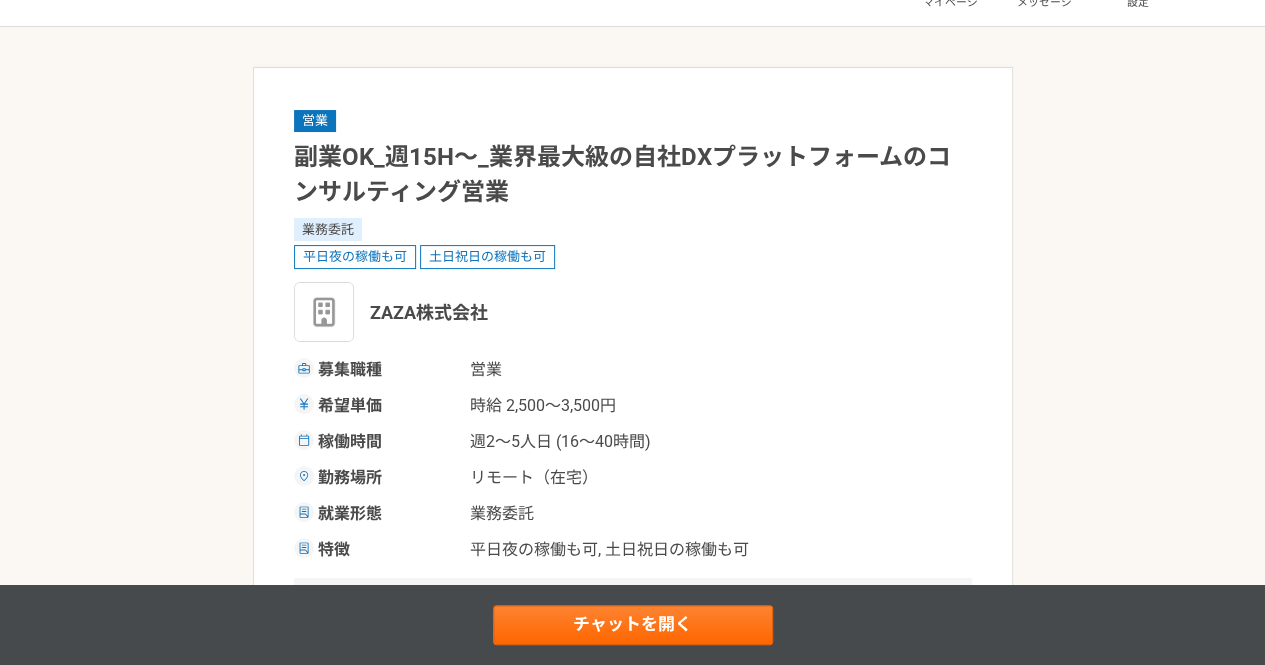 scroll, scrollTop: 55, scrollLeft: 0, axis: vertical 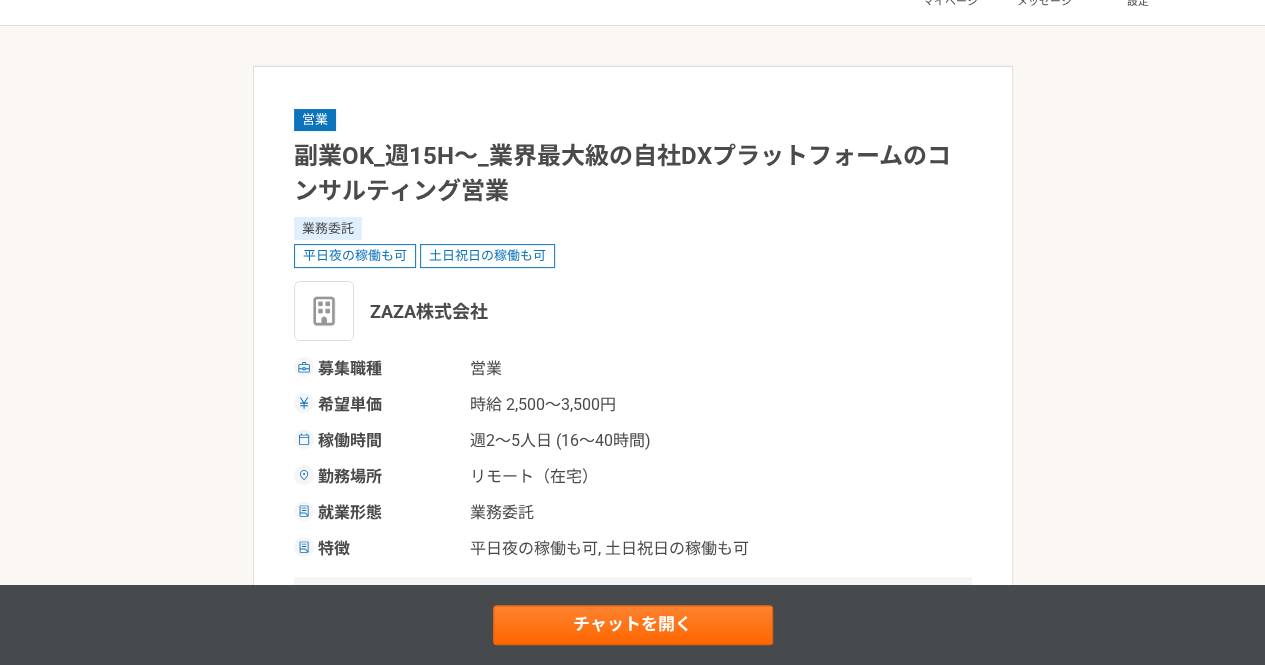 click on "ZAZA株式会社" at bounding box center [633, 311] 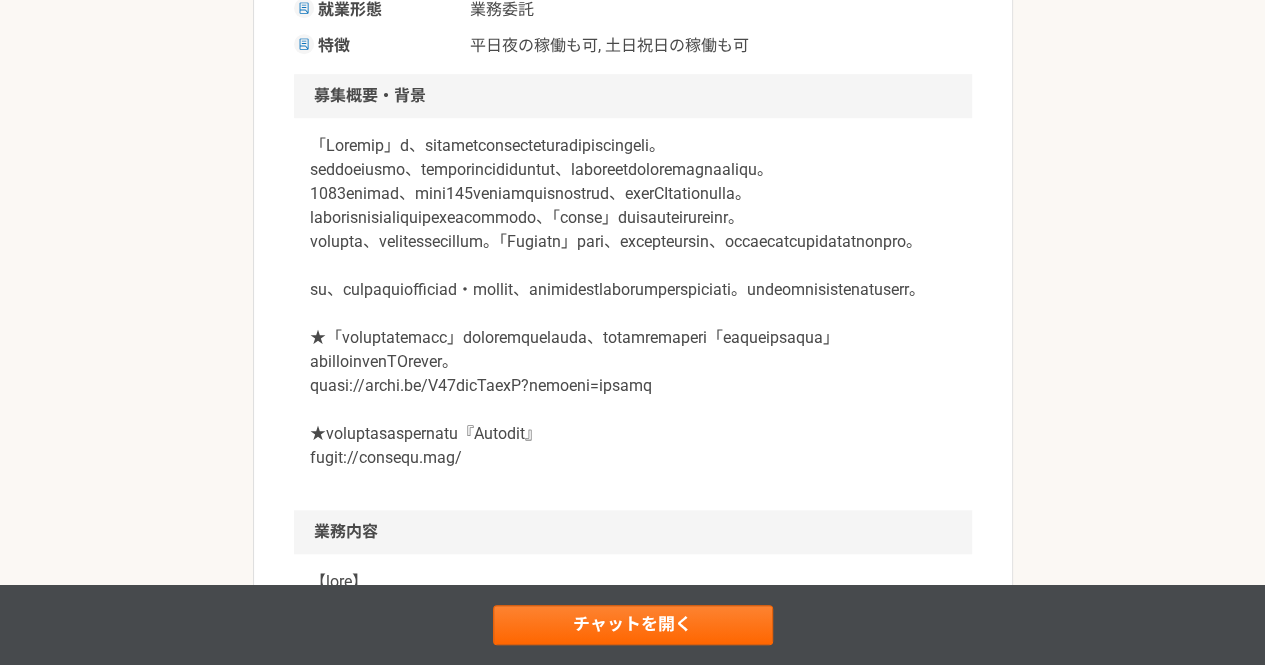 scroll, scrollTop: 559, scrollLeft: 0, axis: vertical 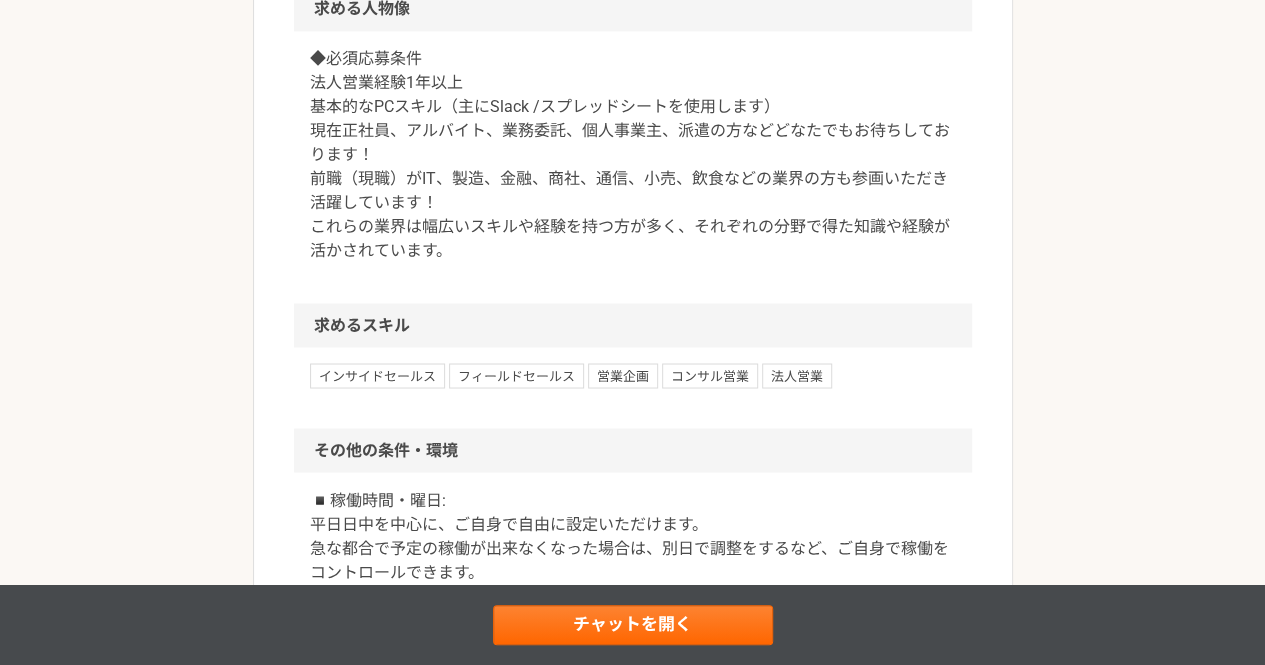 drag, startPoint x: 288, startPoint y: 99, endPoint x: 932, endPoint y: 128, distance: 644.65265 